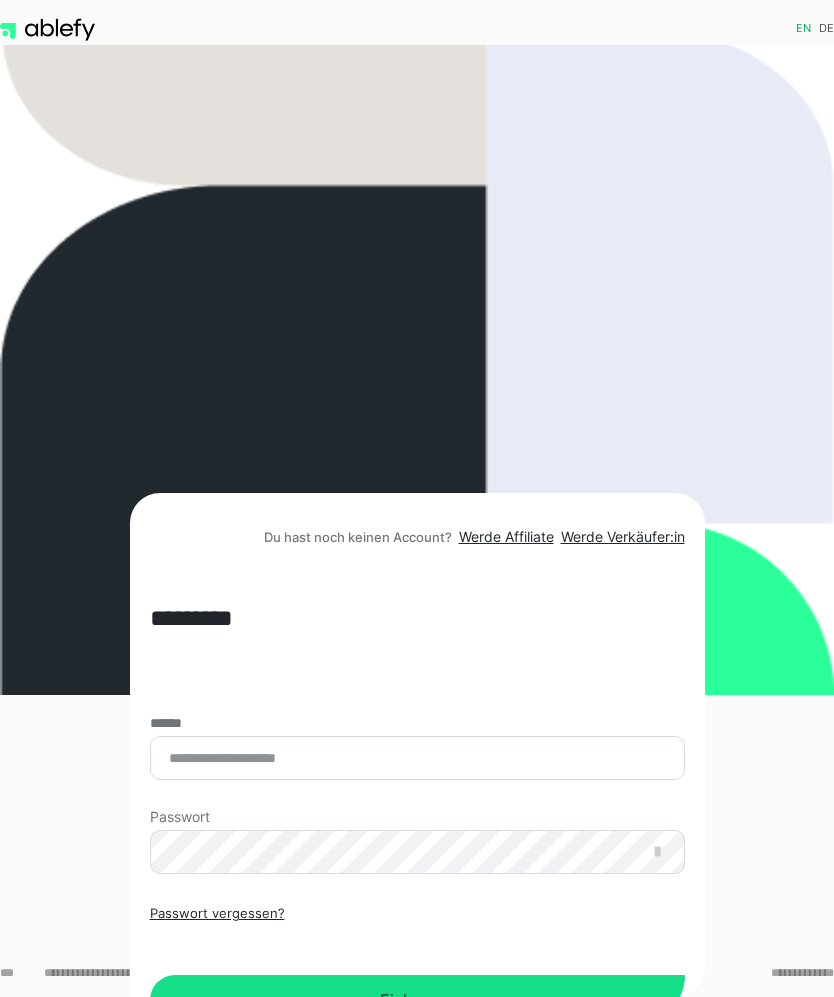 scroll, scrollTop: 0, scrollLeft: 0, axis: both 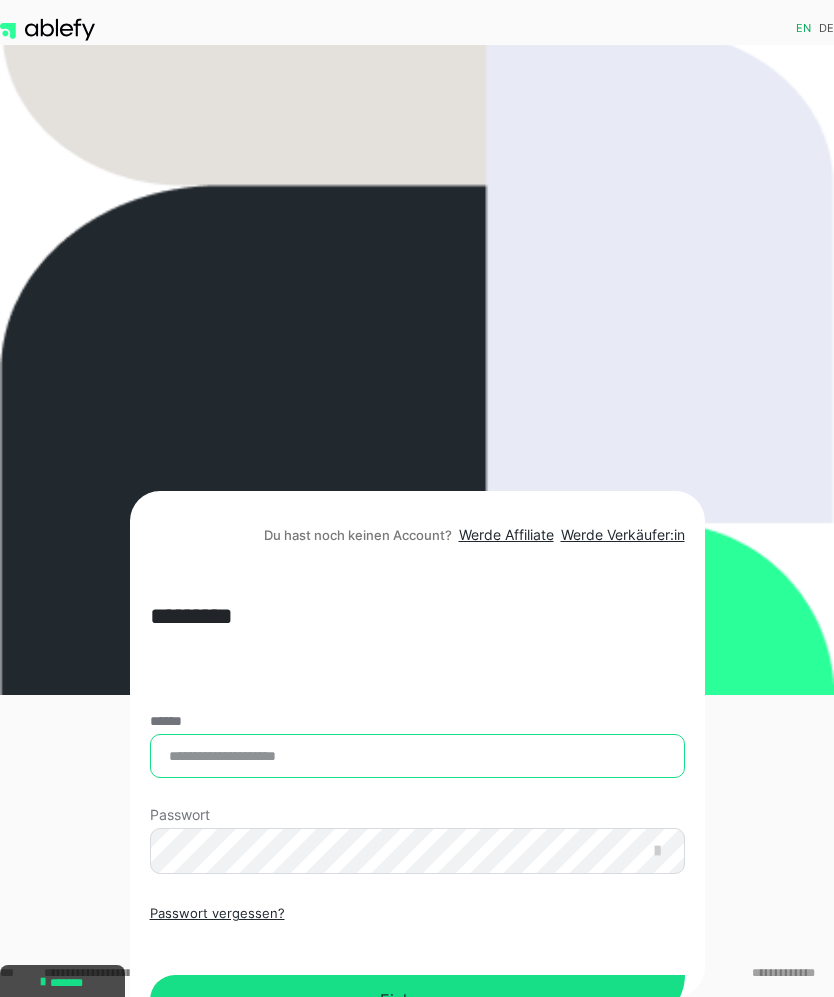 click on "******" at bounding box center (417, 756) 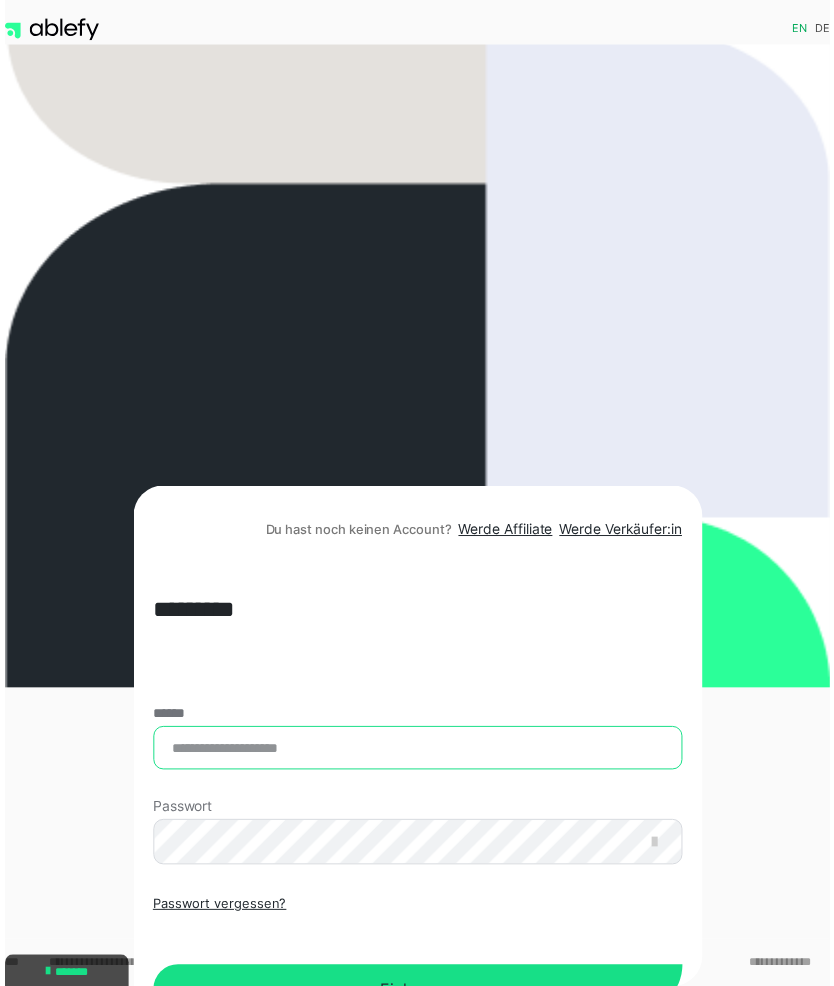 scroll, scrollTop: 90, scrollLeft: 0, axis: vertical 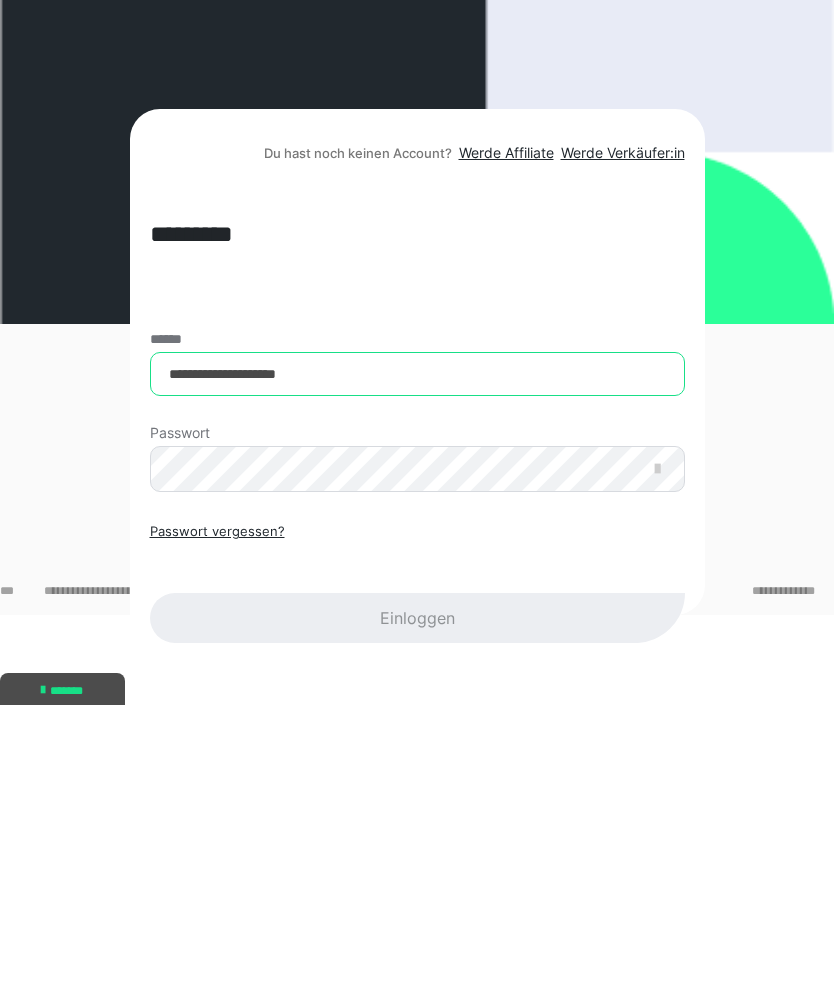 type on "**********" 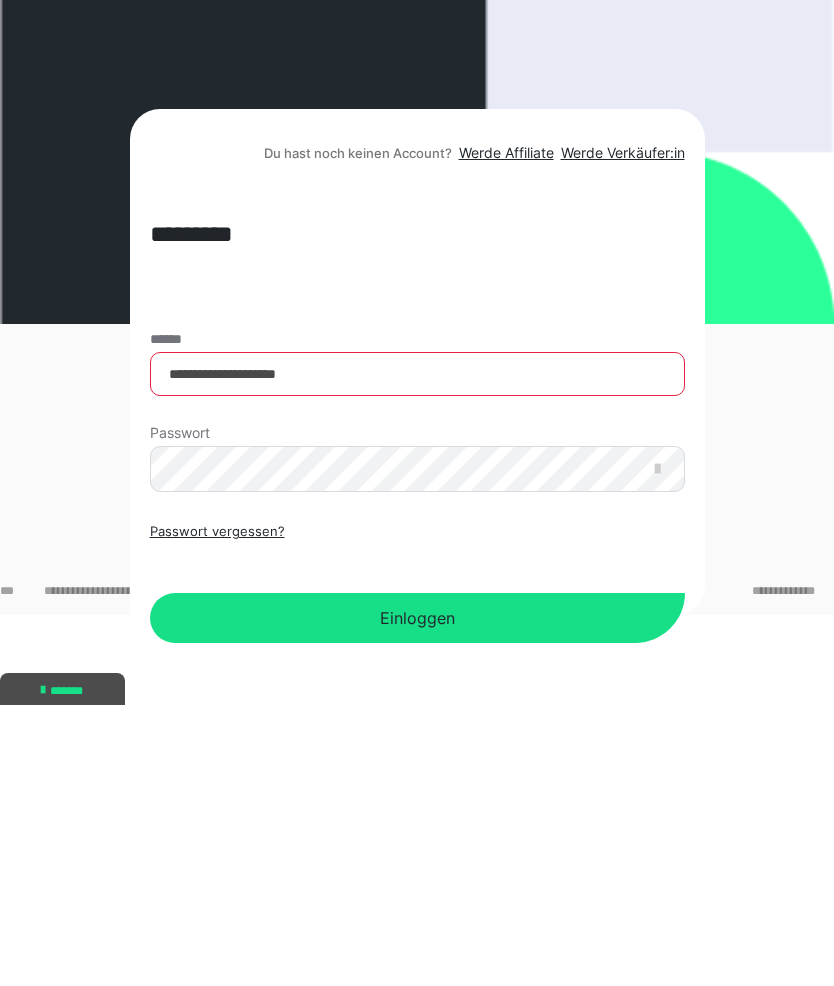 click on "Einloggen" at bounding box center [417, 899] 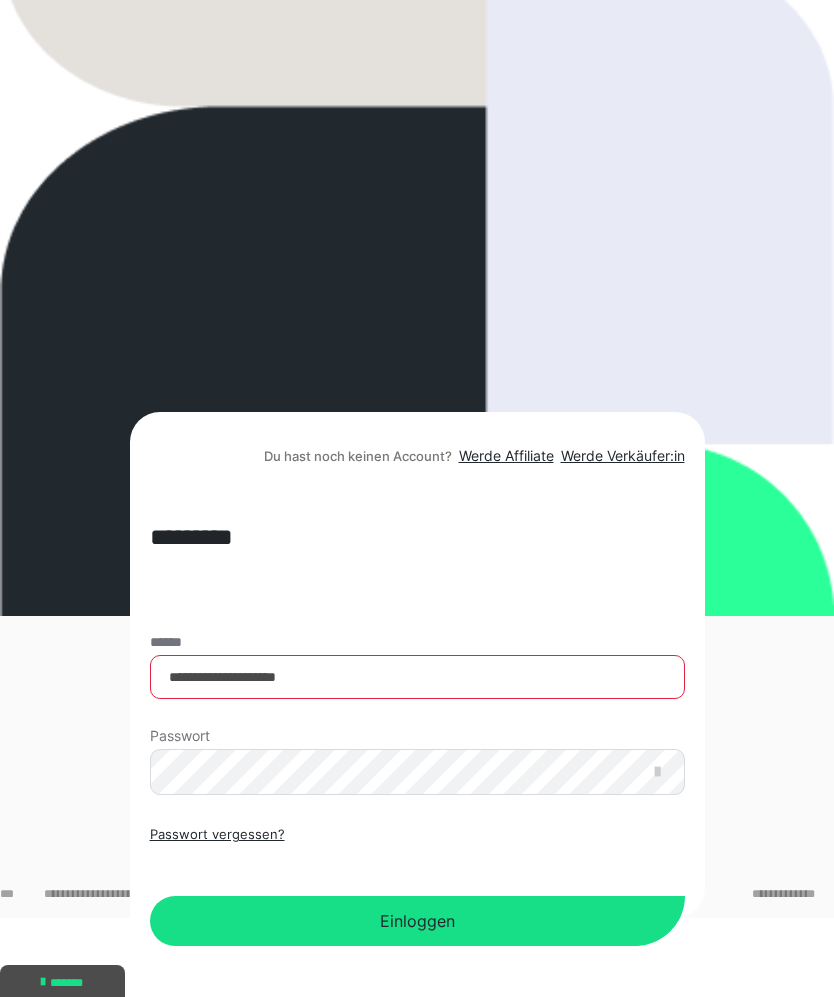 scroll, scrollTop: 0, scrollLeft: 0, axis: both 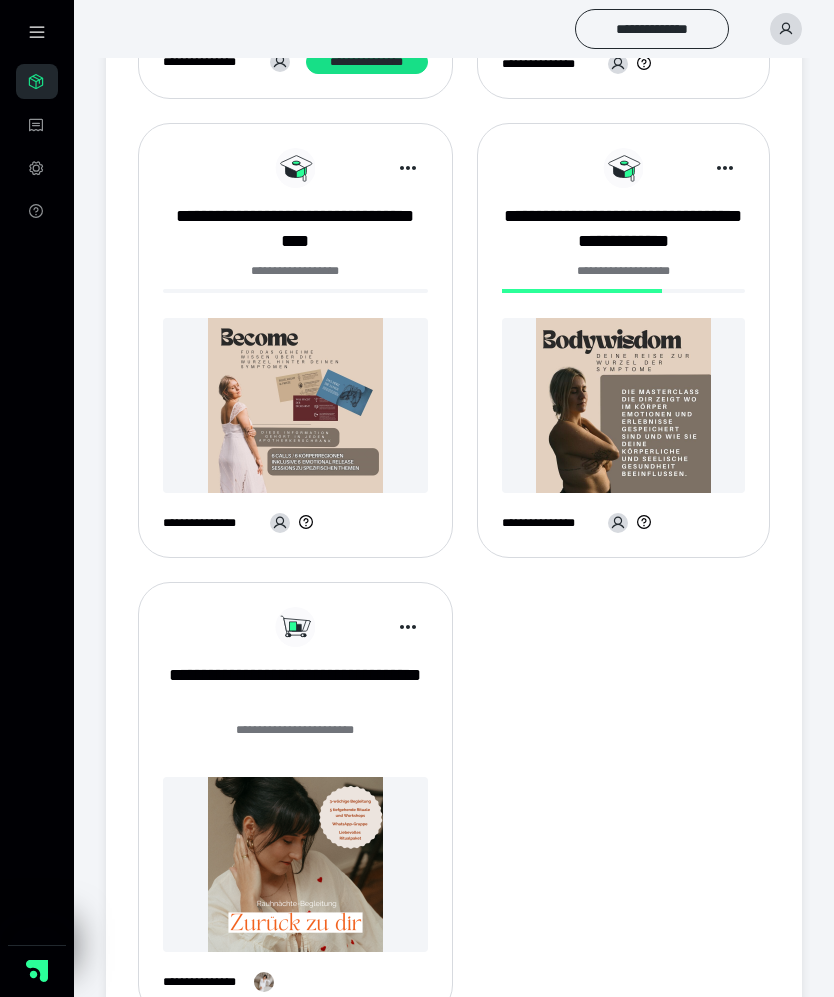 click at bounding box center (624, 405) 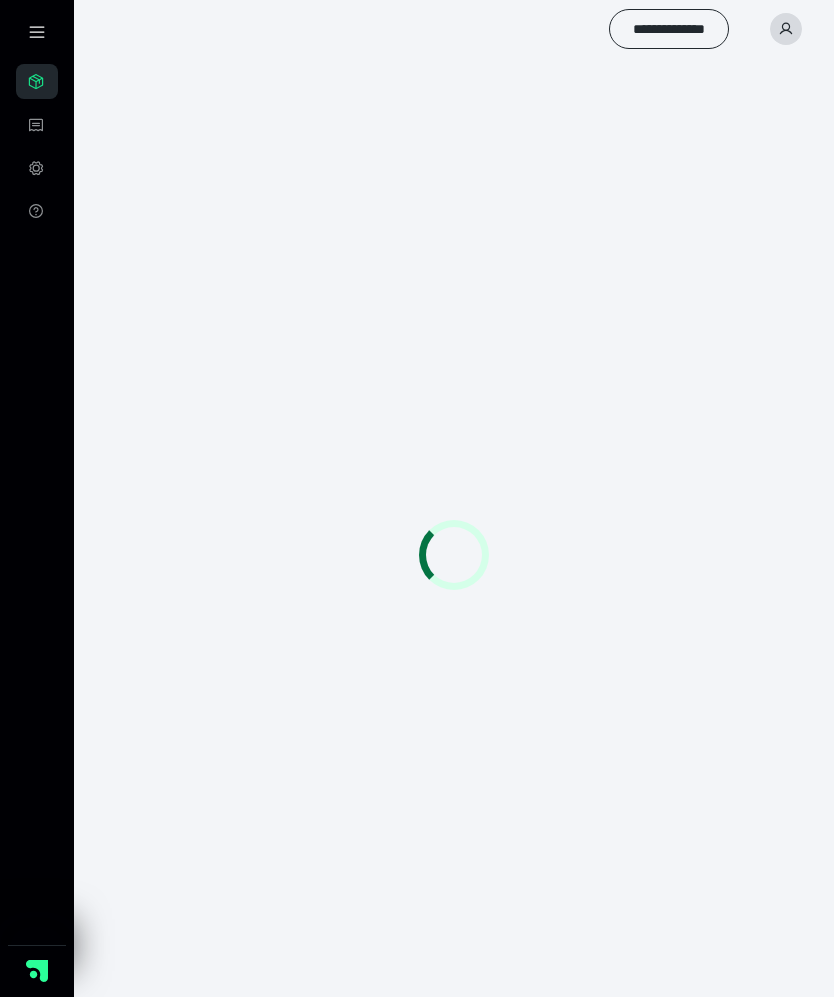 scroll, scrollTop: 0, scrollLeft: 0, axis: both 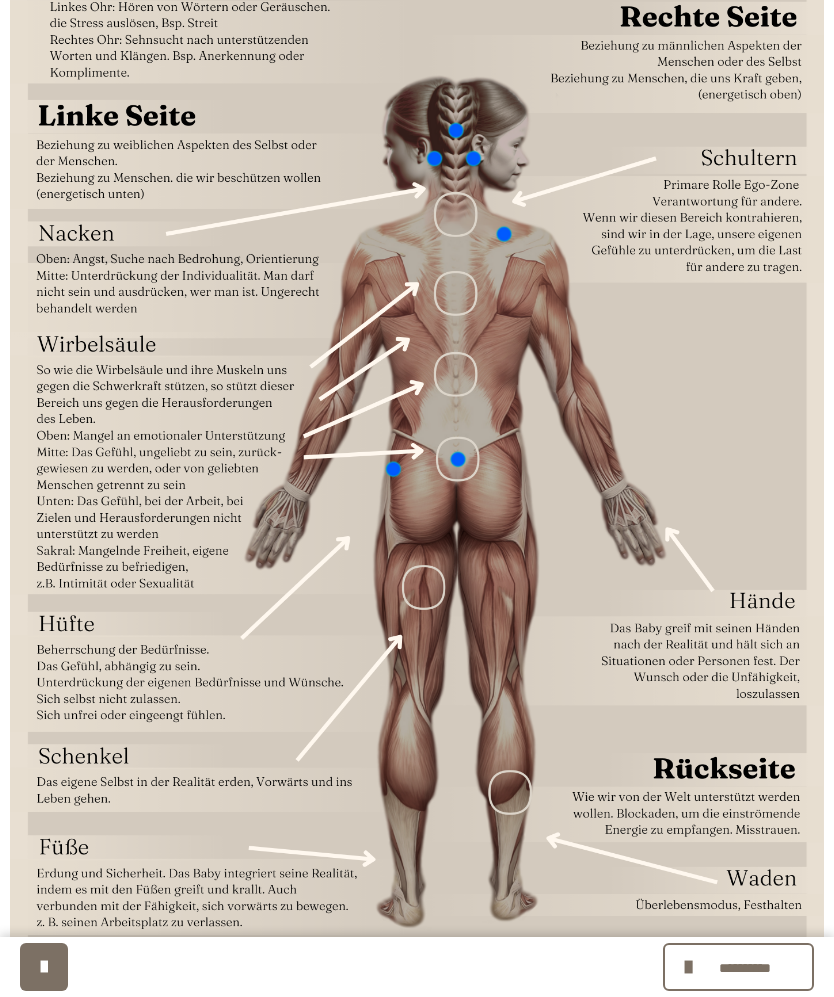 click at bounding box center [44, 967] 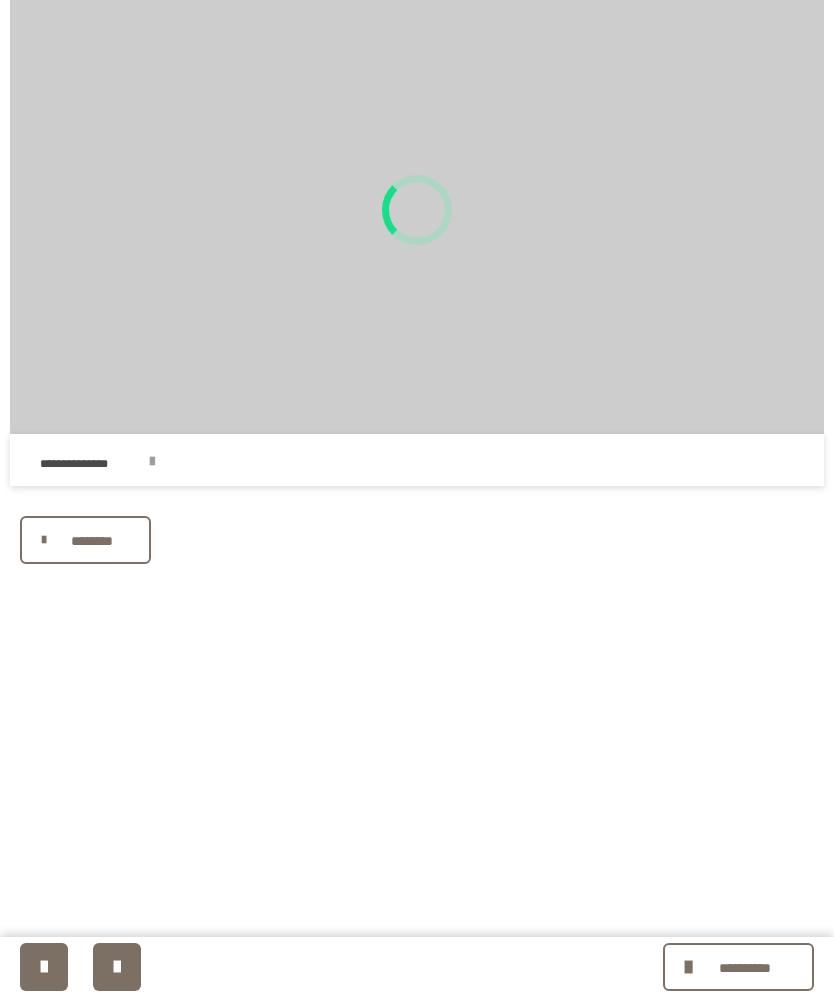 scroll, scrollTop: 320, scrollLeft: 0, axis: vertical 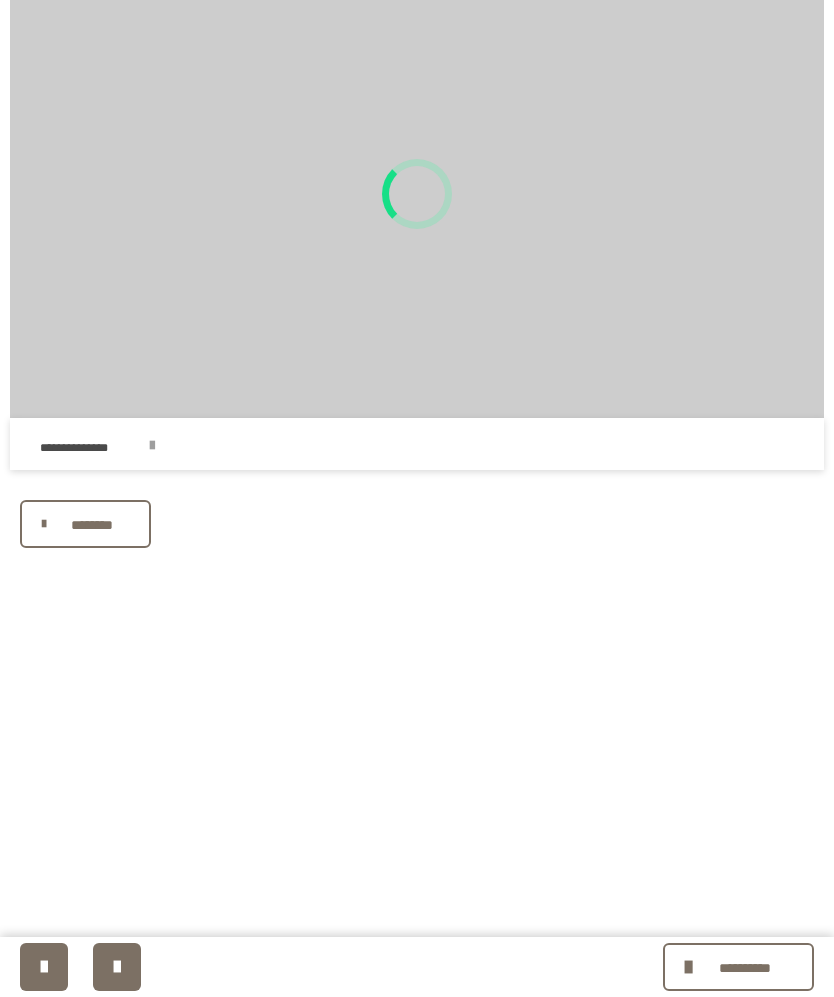 click on "**********" at bounding box center (745, 968) 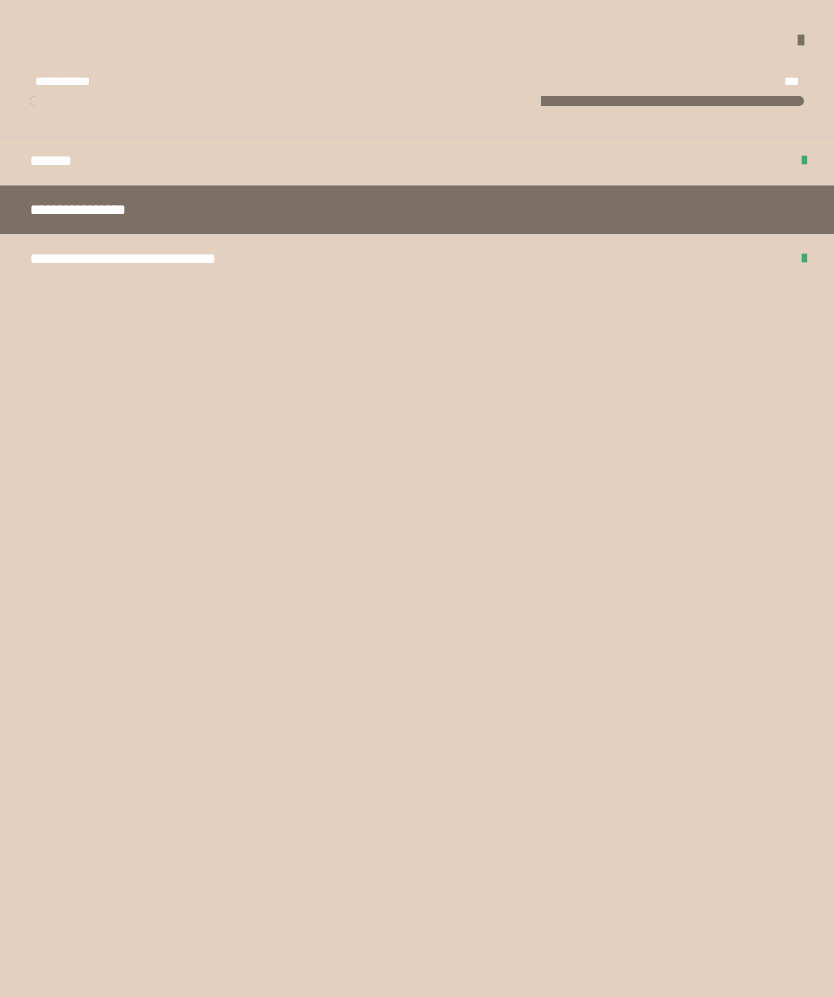 click on "**********" at bounding box center (158, 259) 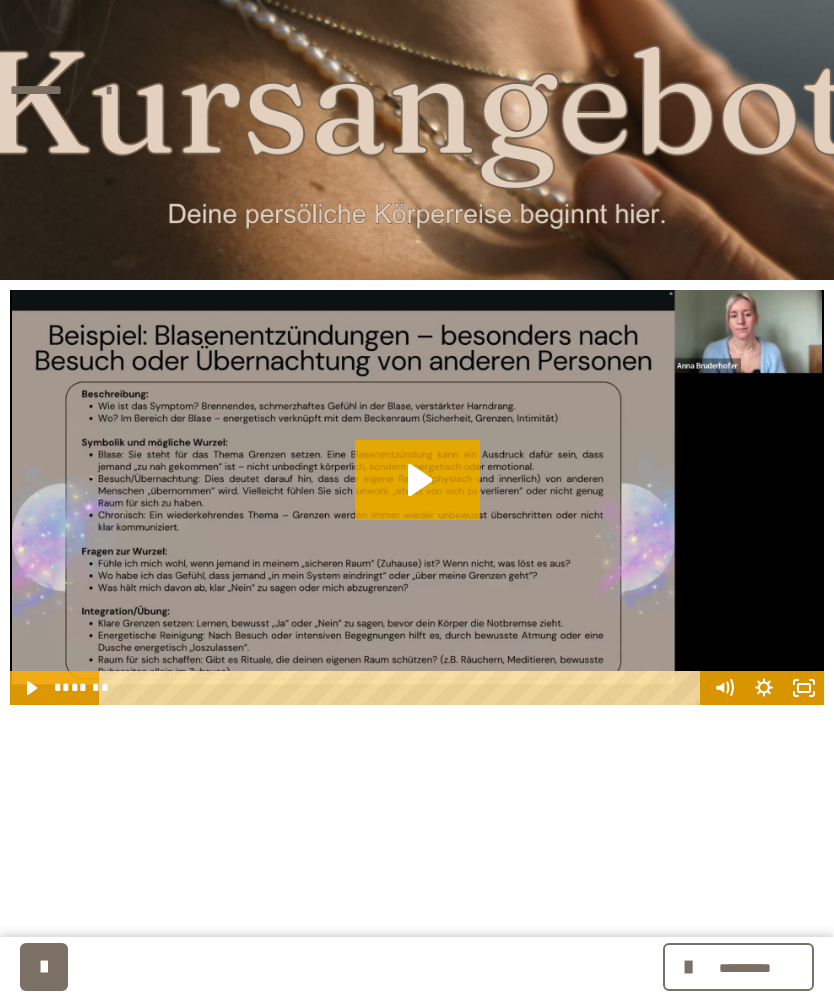 click at bounding box center [417, 497] 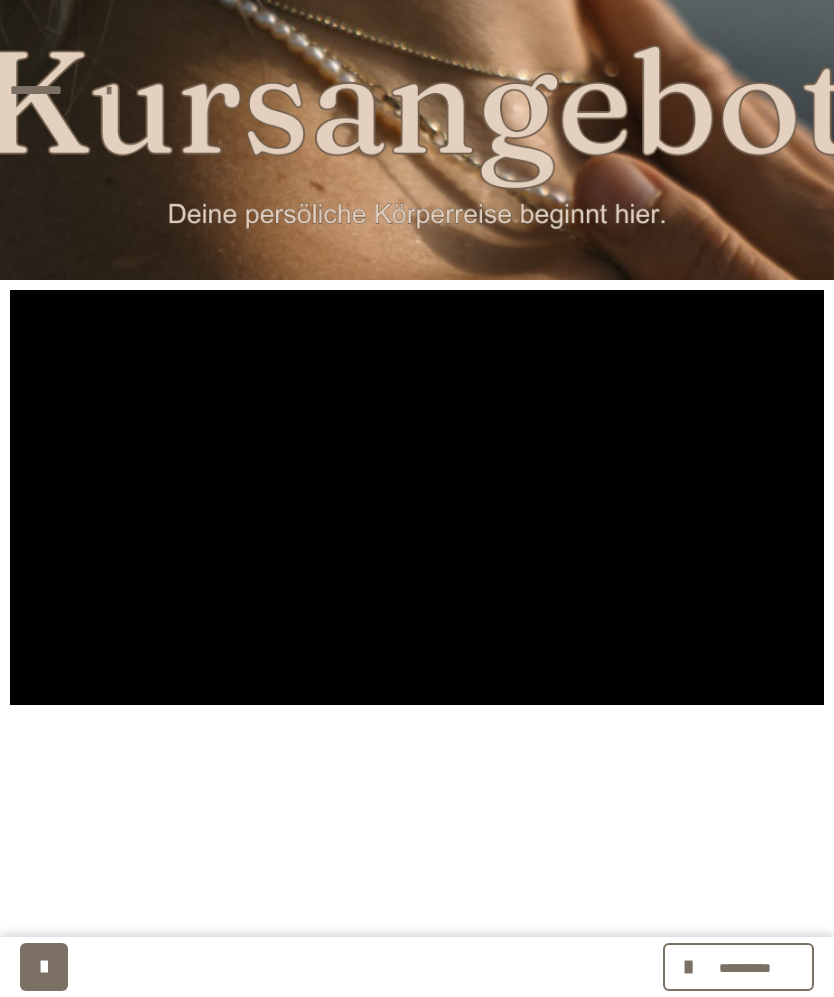 click at bounding box center [417, 497] 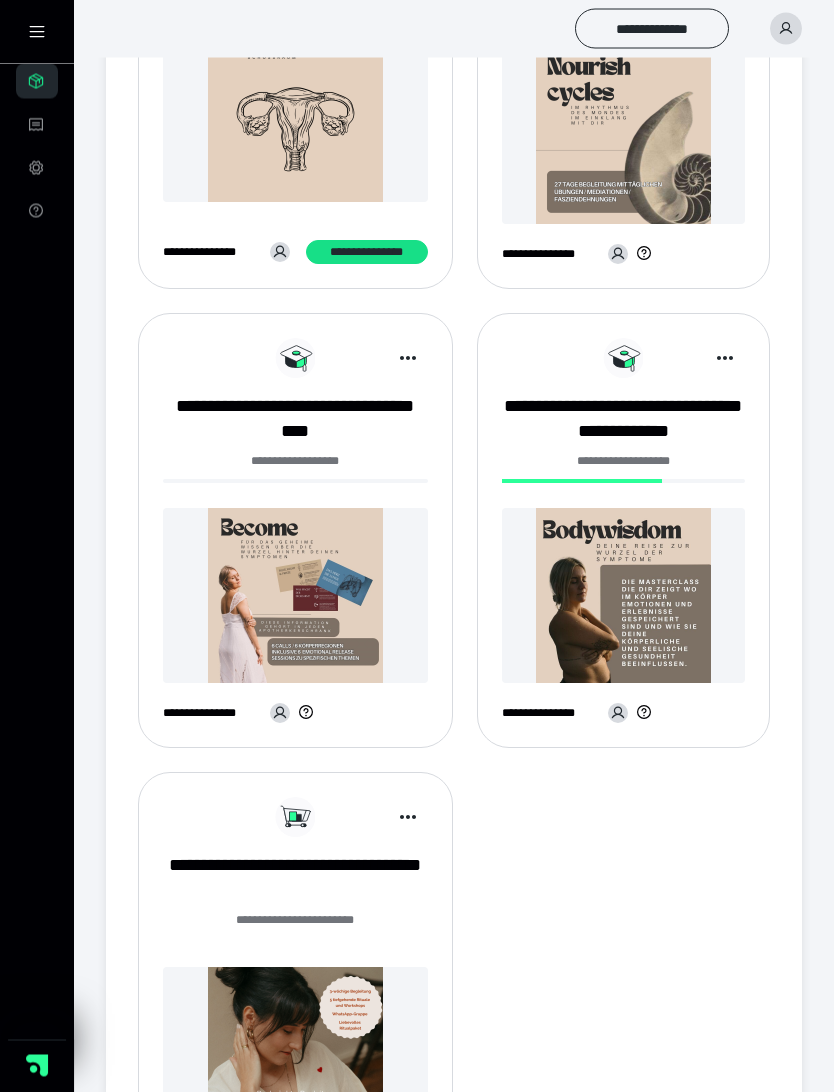 scroll, scrollTop: 467, scrollLeft: 0, axis: vertical 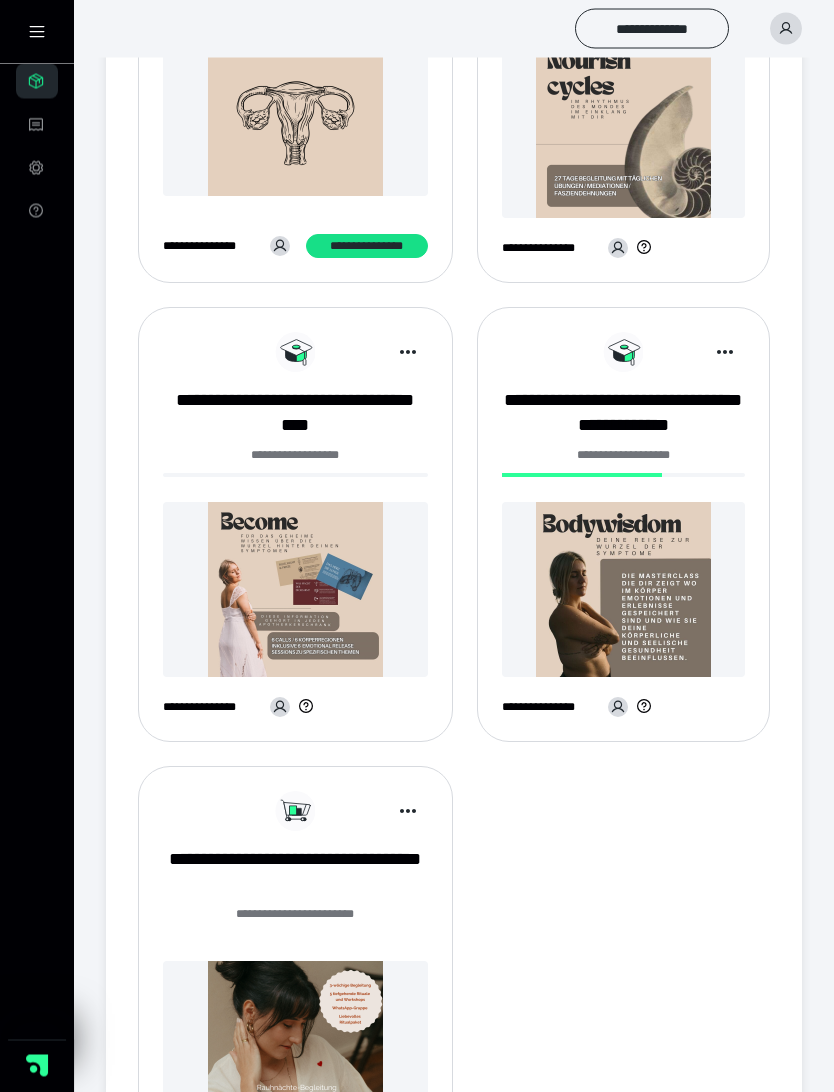 click at bounding box center (295, 590) 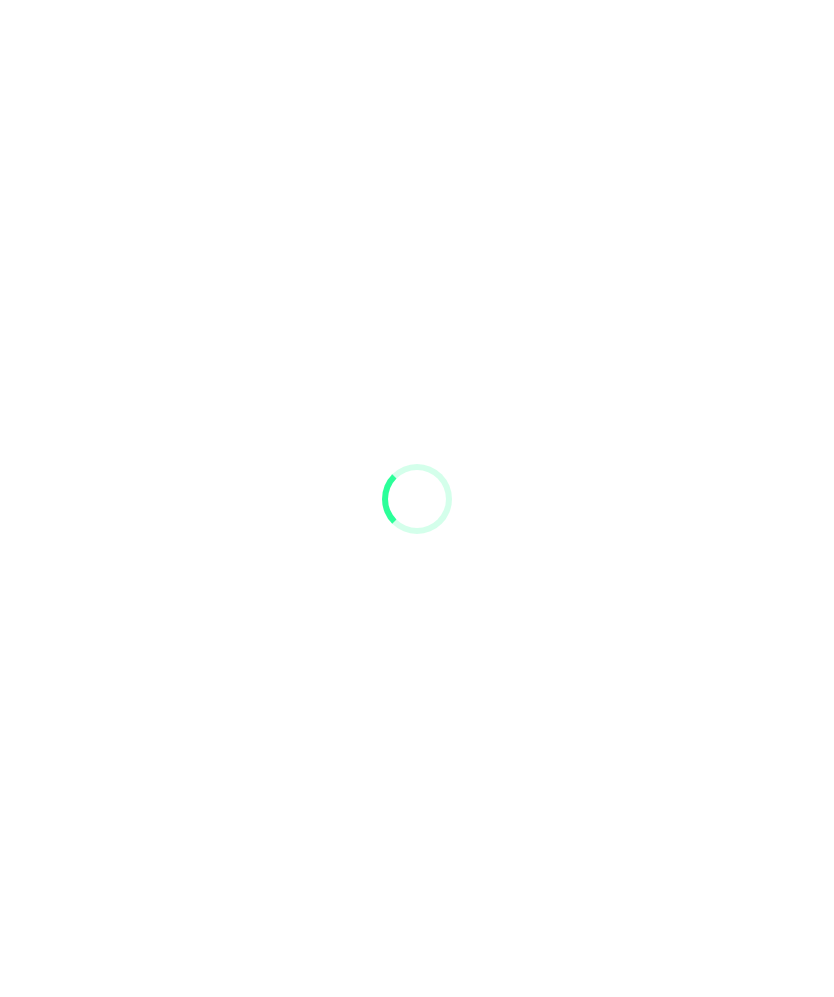 scroll, scrollTop: 0, scrollLeft: 0, axis: both 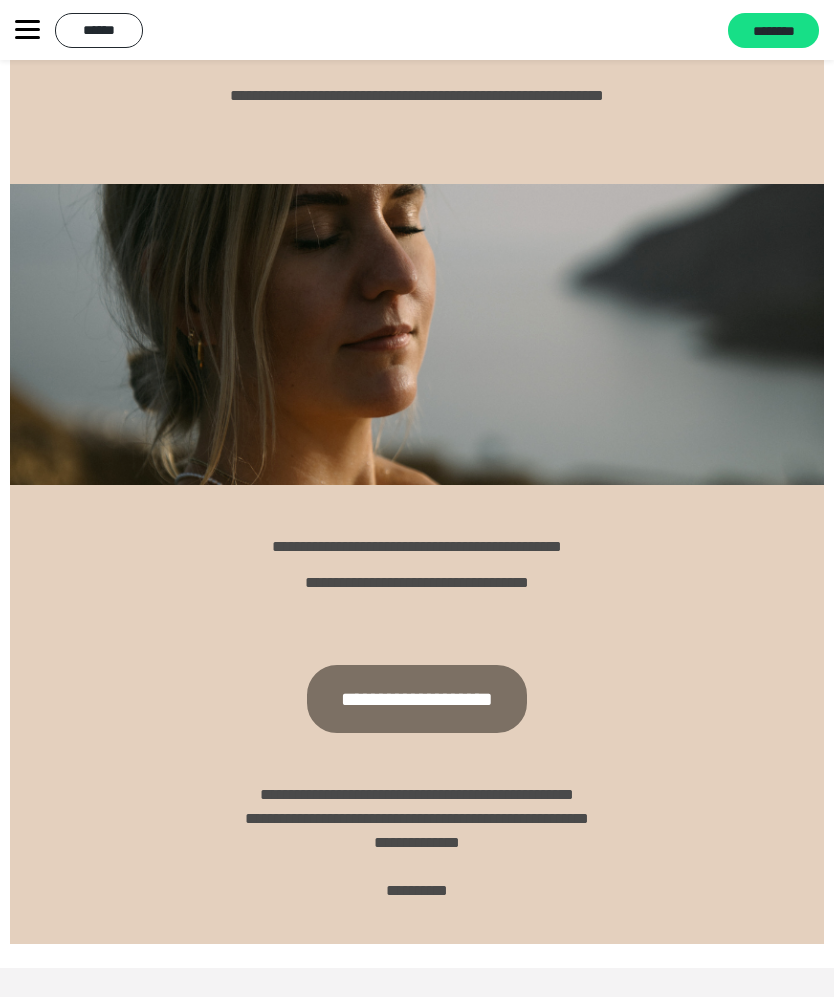 click 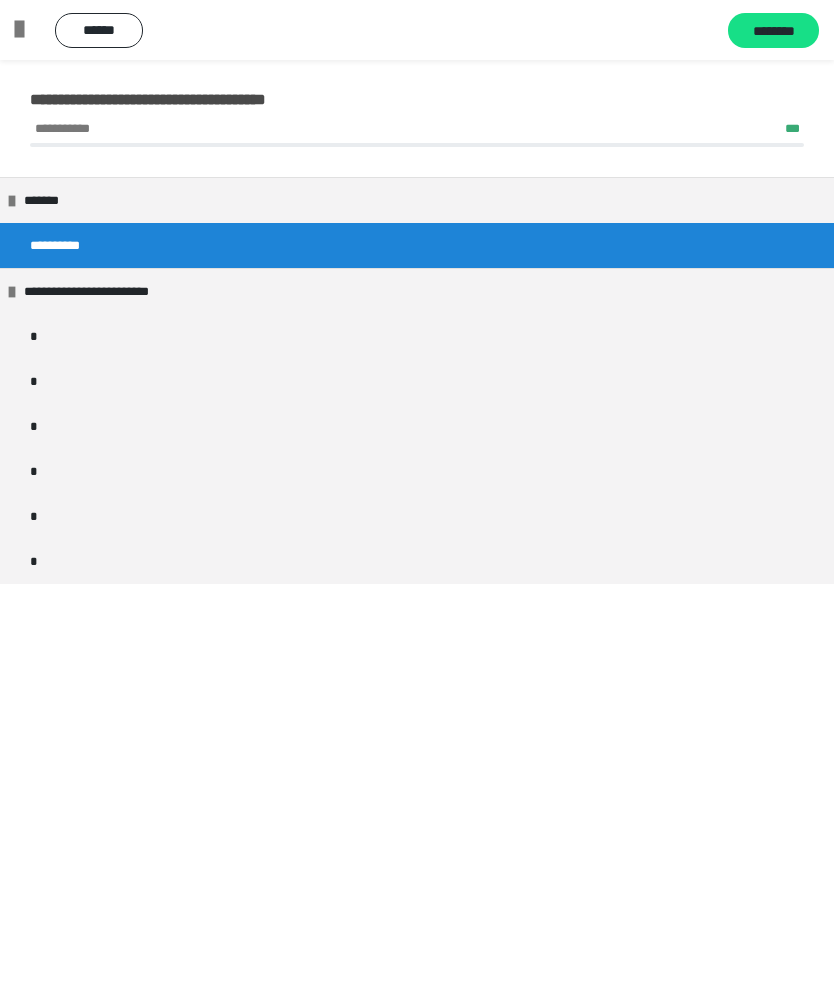 click on "*" at bounding box center (417, 336) 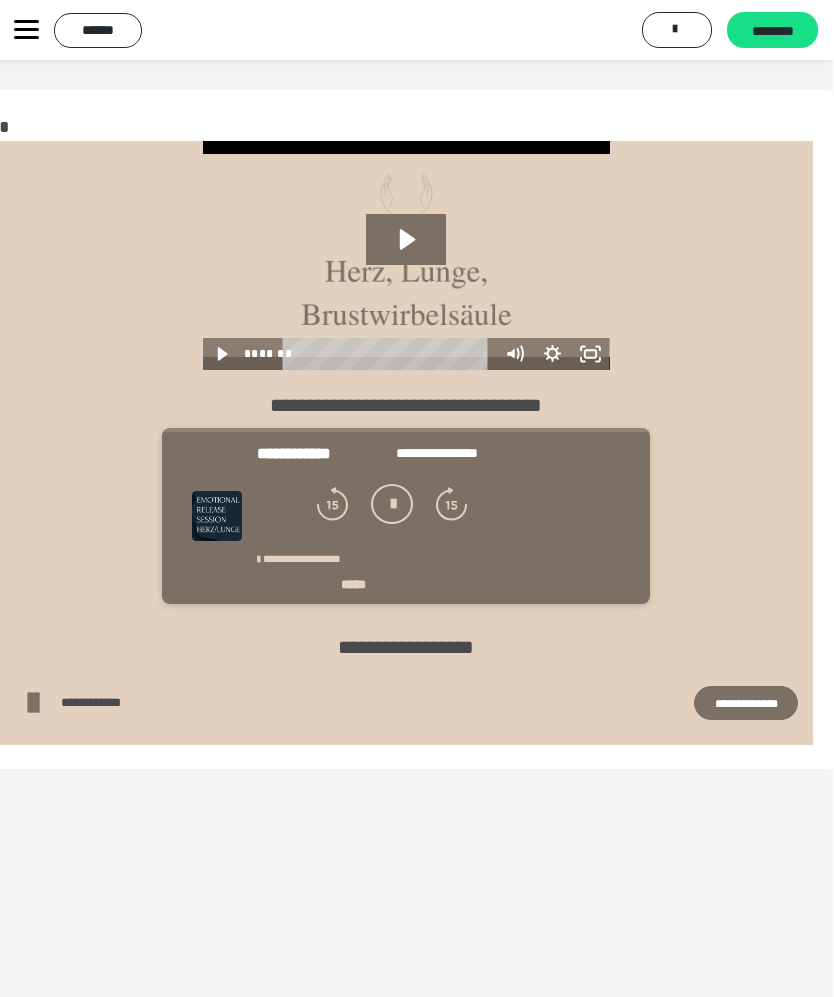 scroll, scrollTop: 0, scrollLeft: 0, axis: both 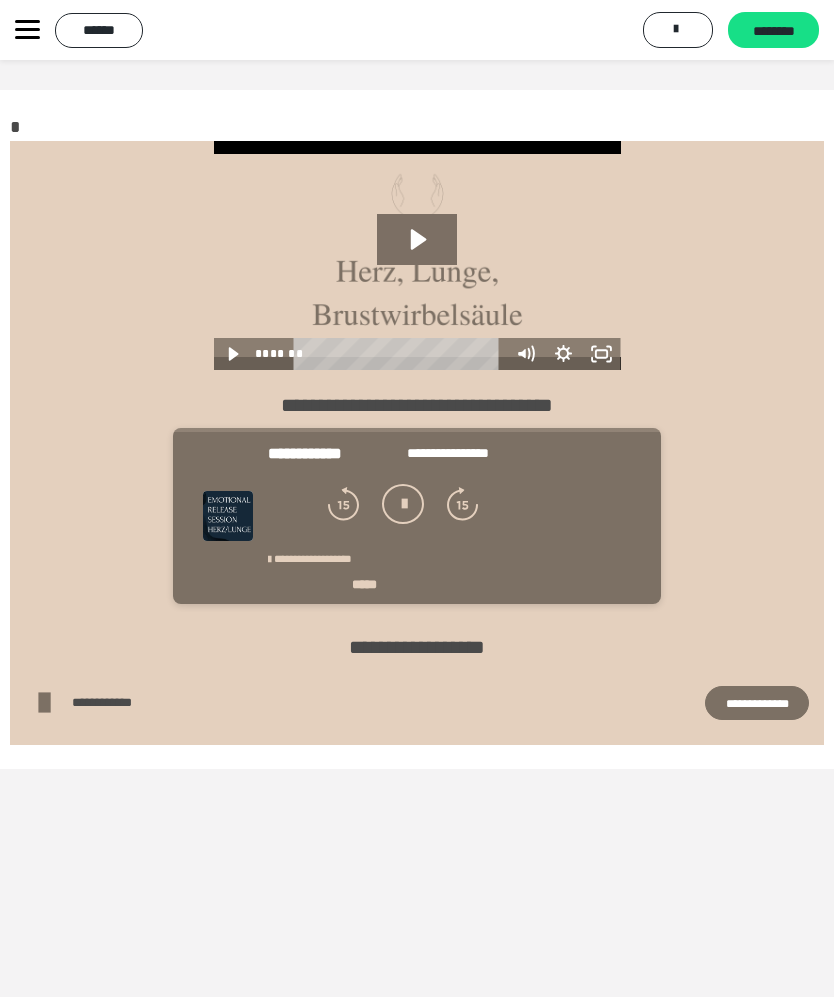 click 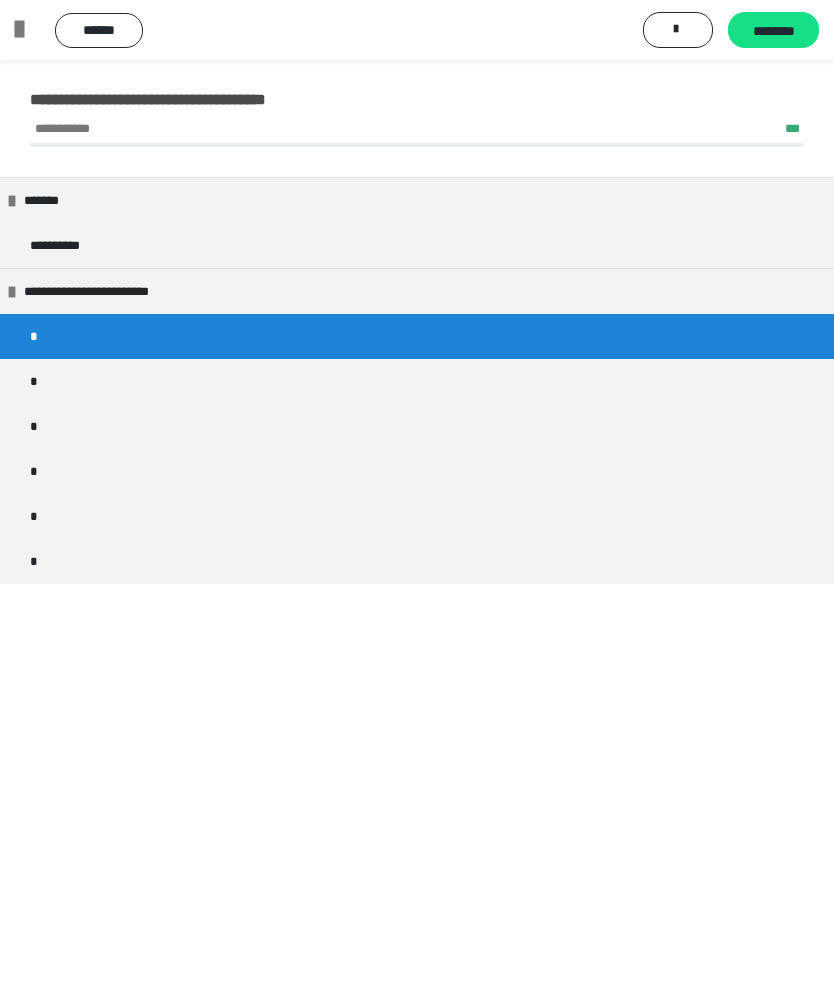 click on "*" at bounding box center (417, 381) 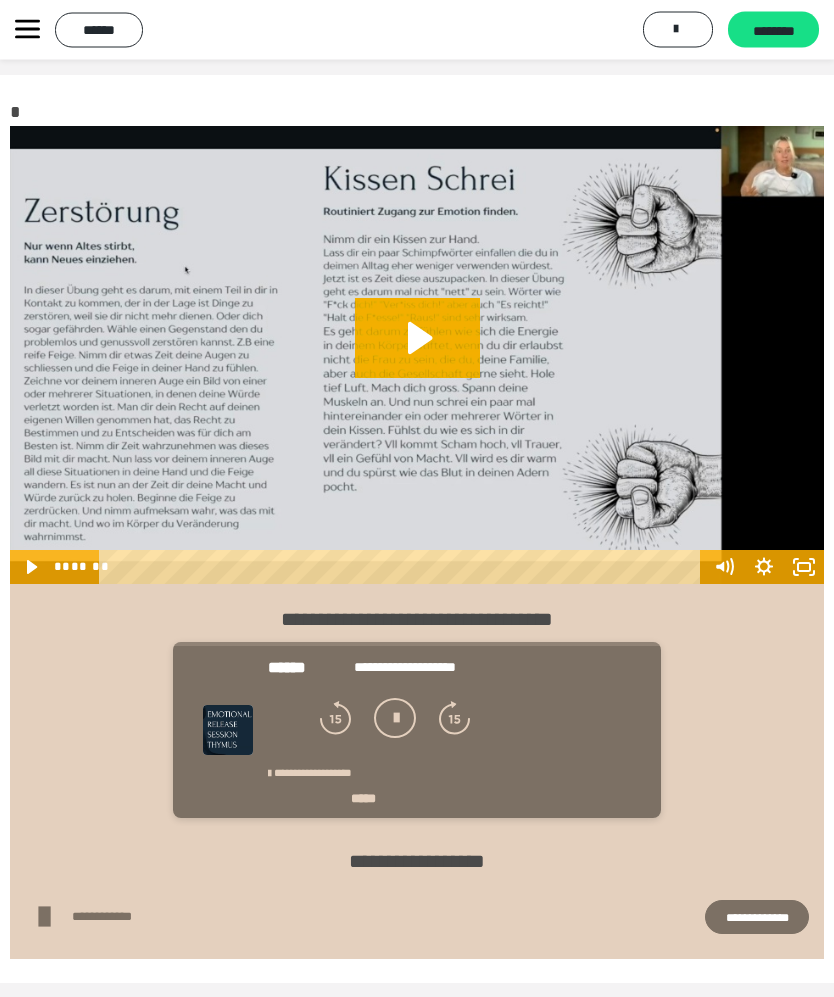 scroll, scrollTop: 0, scrollLeft: 0, axis: both 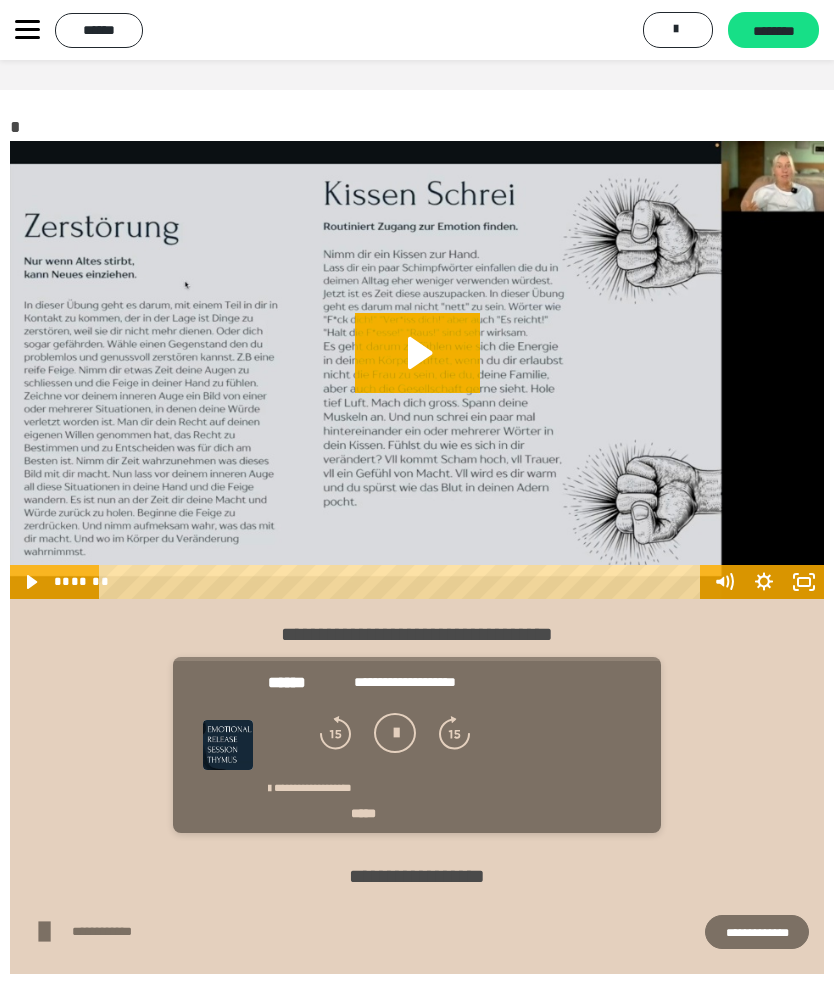 click 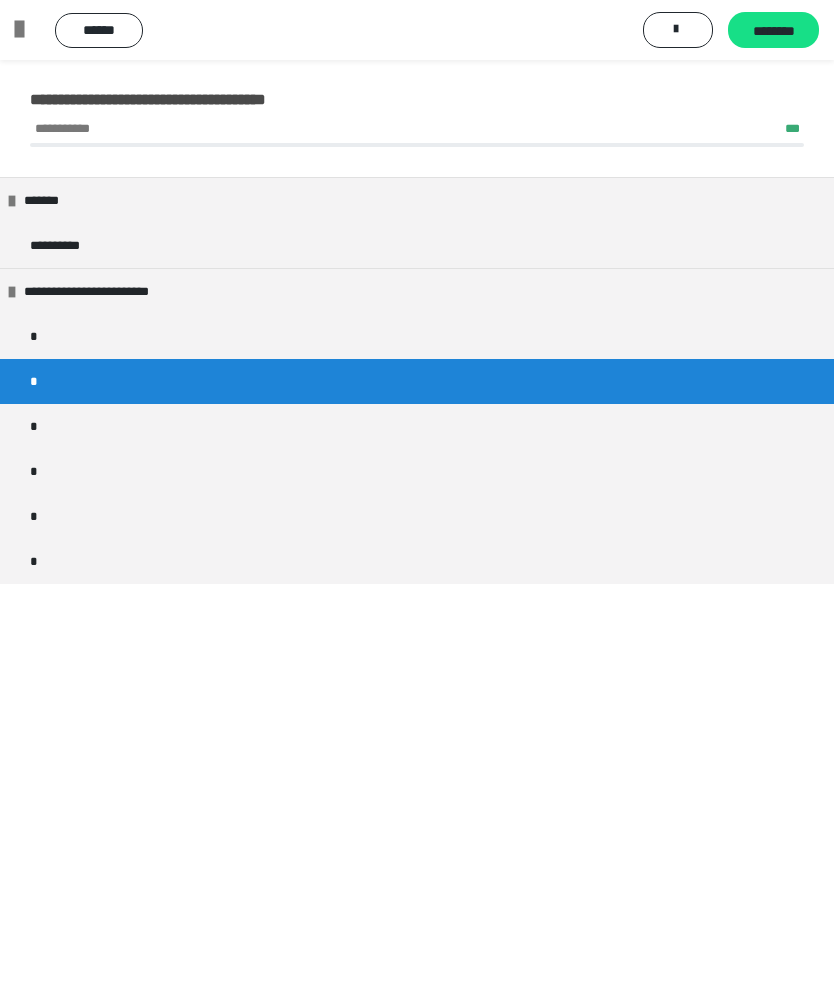 click on "*" at bounding box center [417, 426] 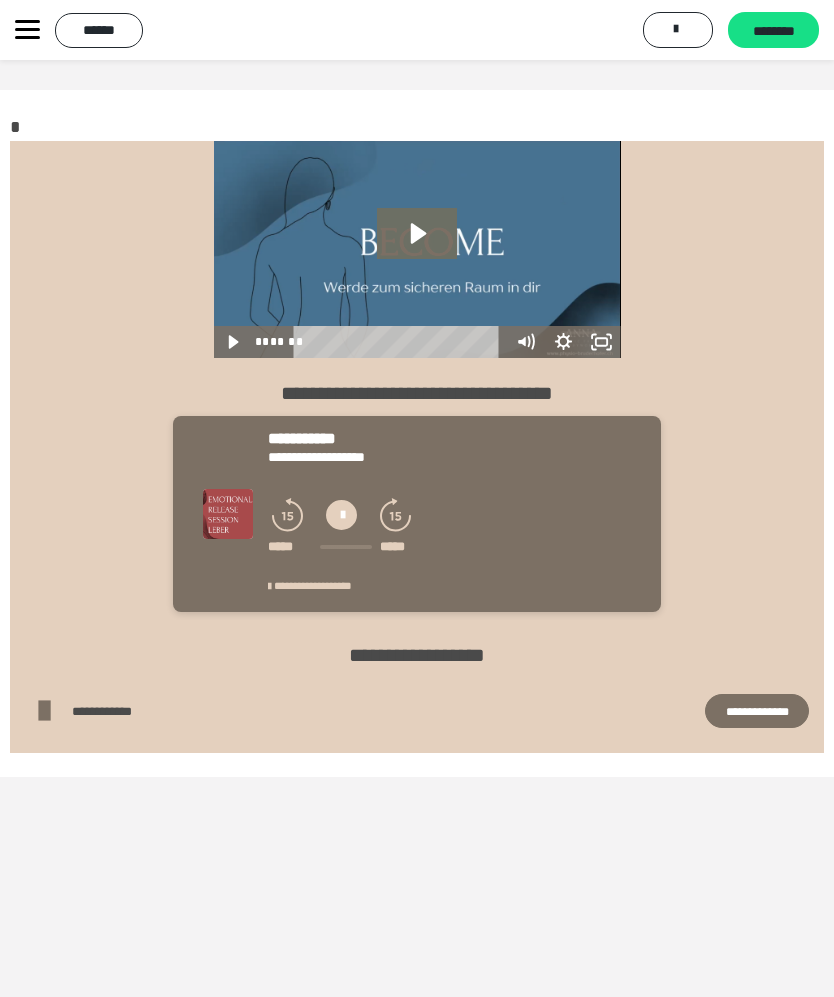 click 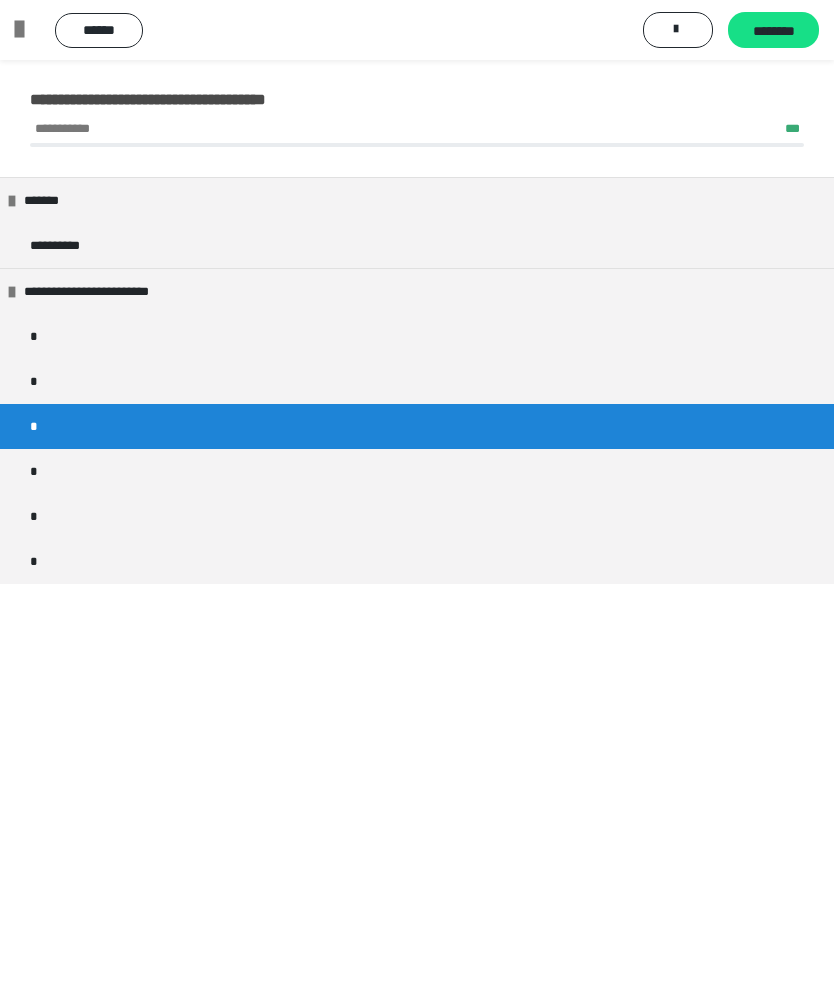 click on "*" at bounding box center (417, 471) 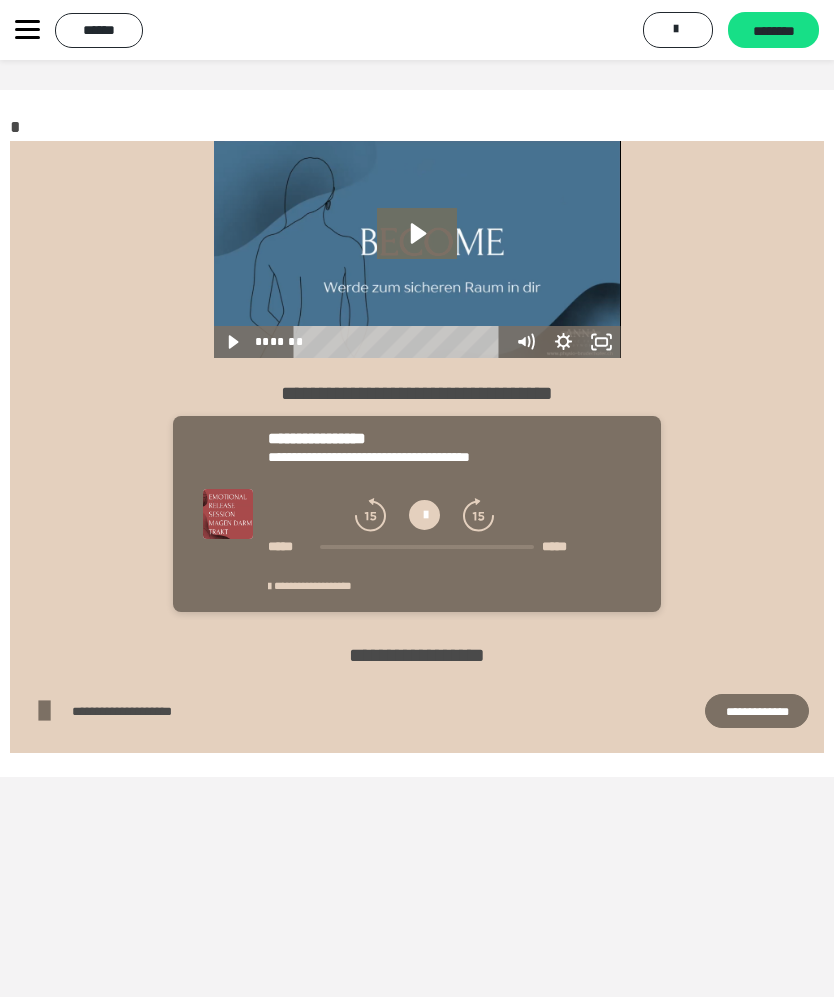 click 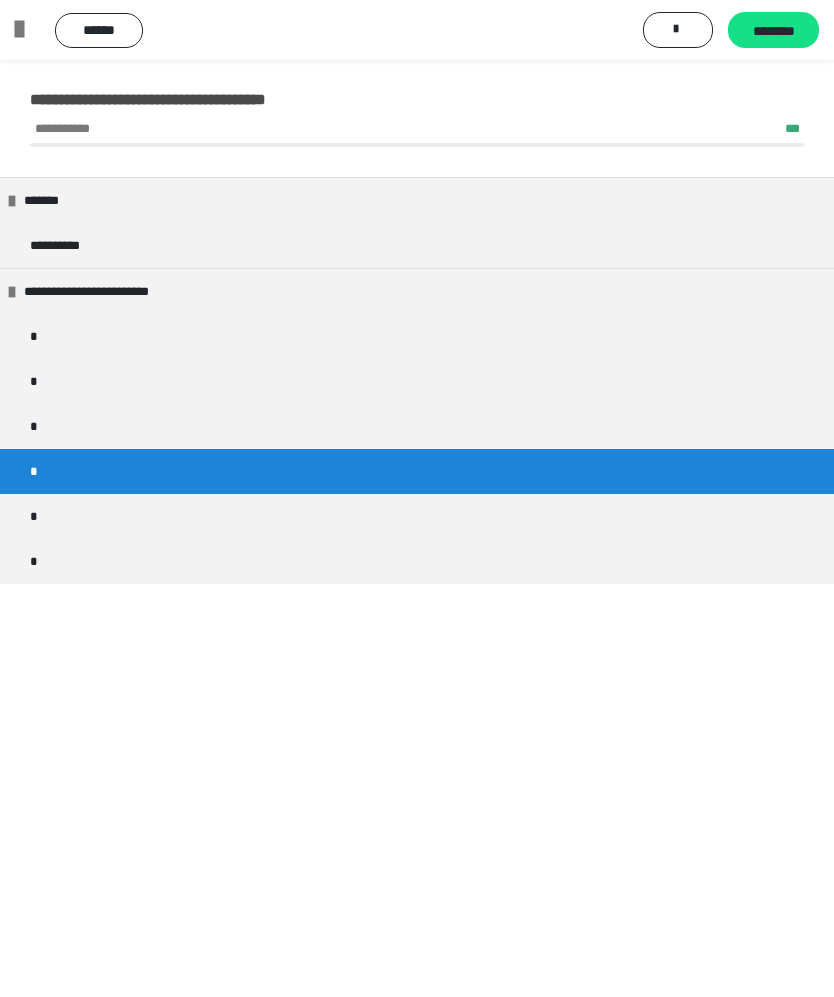 click on "*" at bounding box center [417, 516] 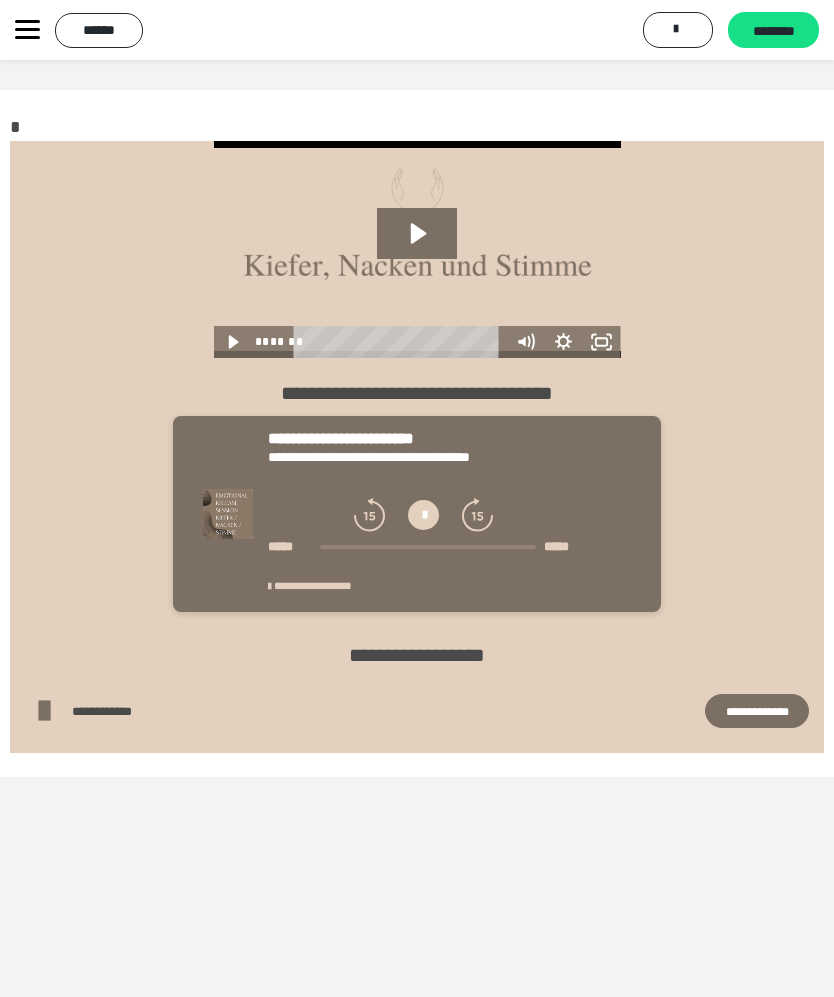 click 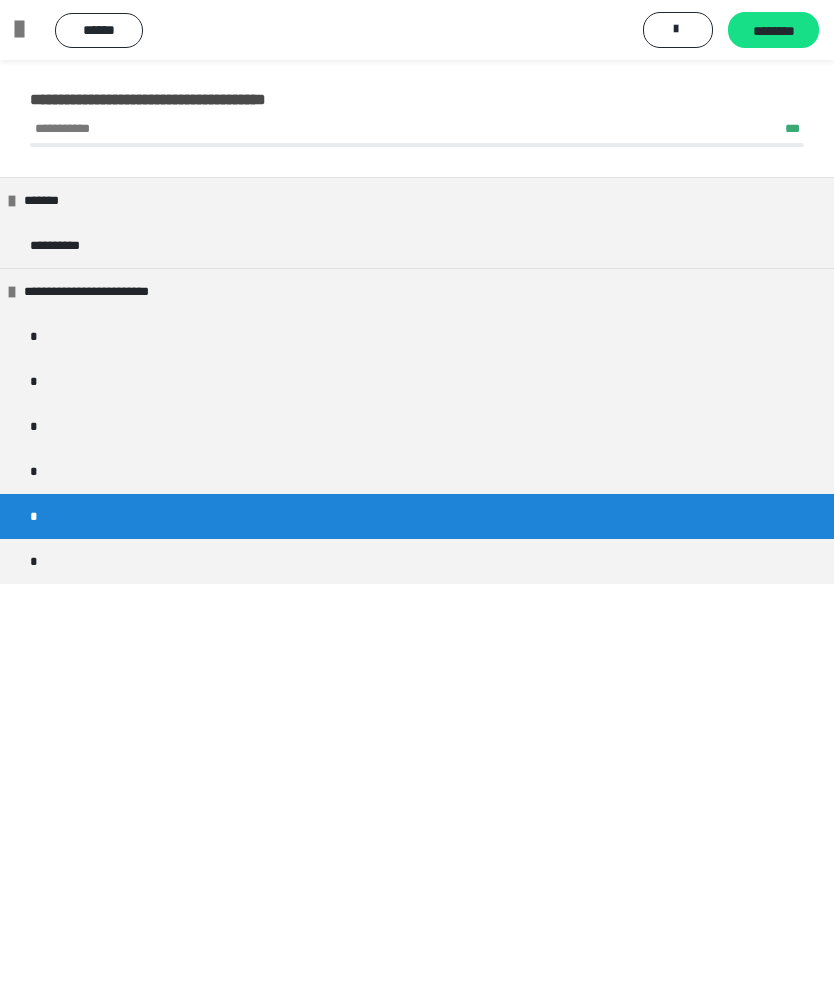 click on "*" at bounding box center (417, 561) 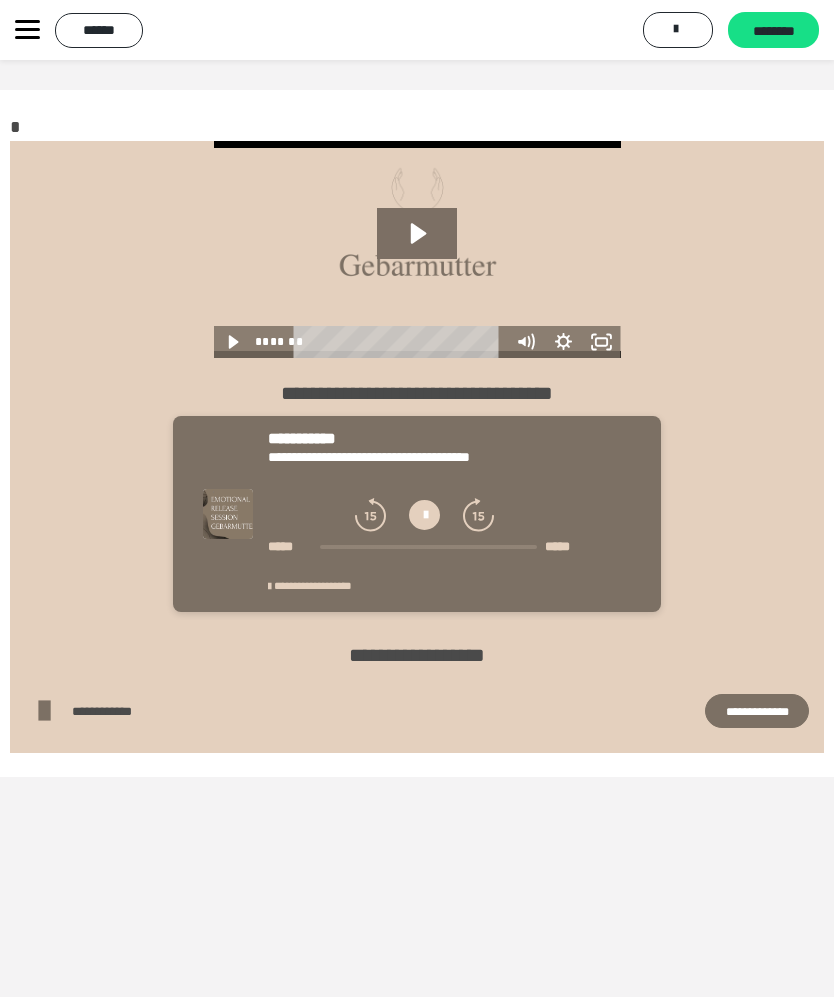 click 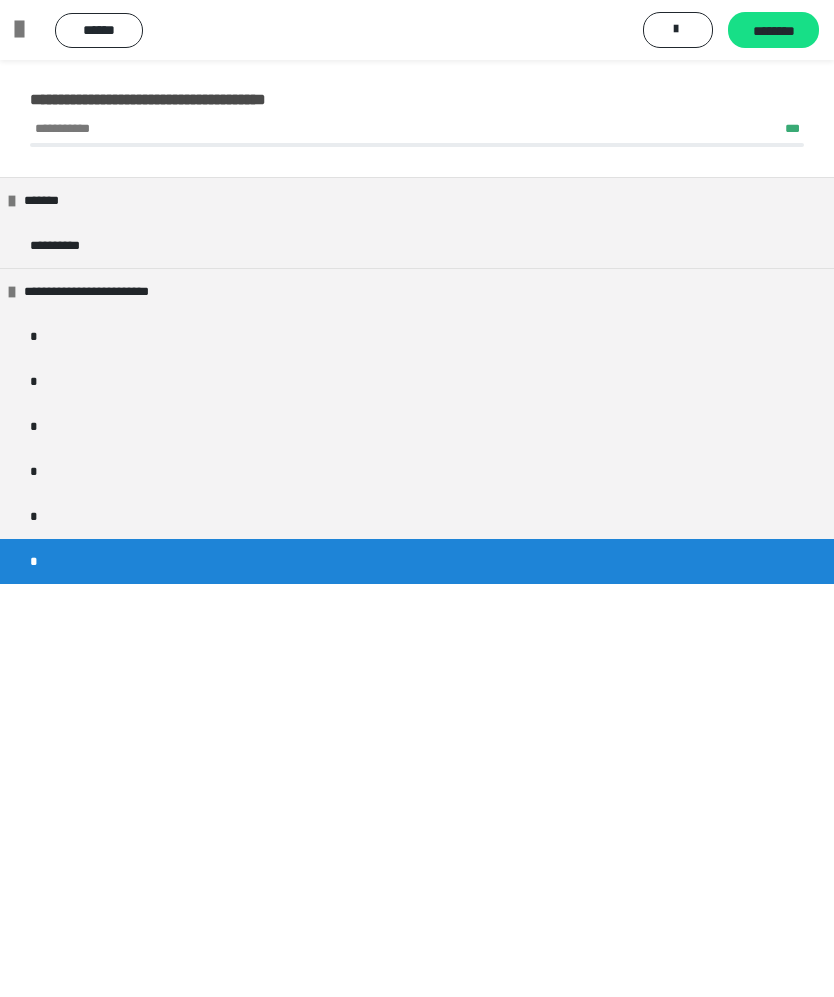 click on "*" at bounding box center [417, 516] 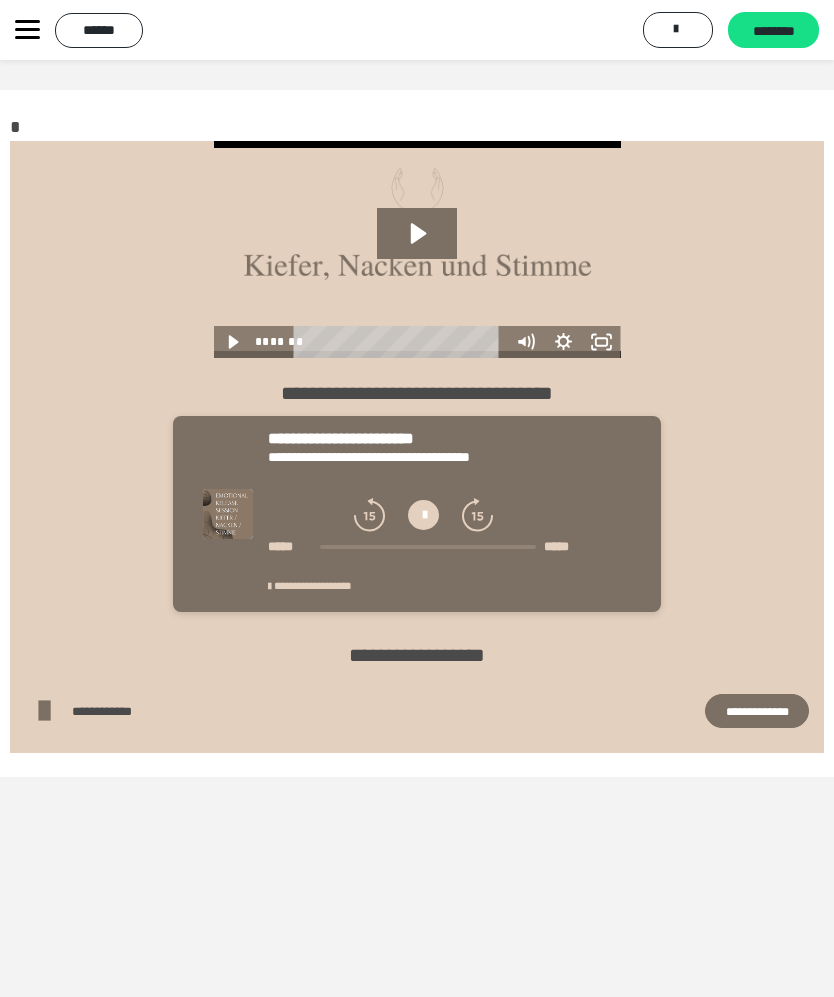 click 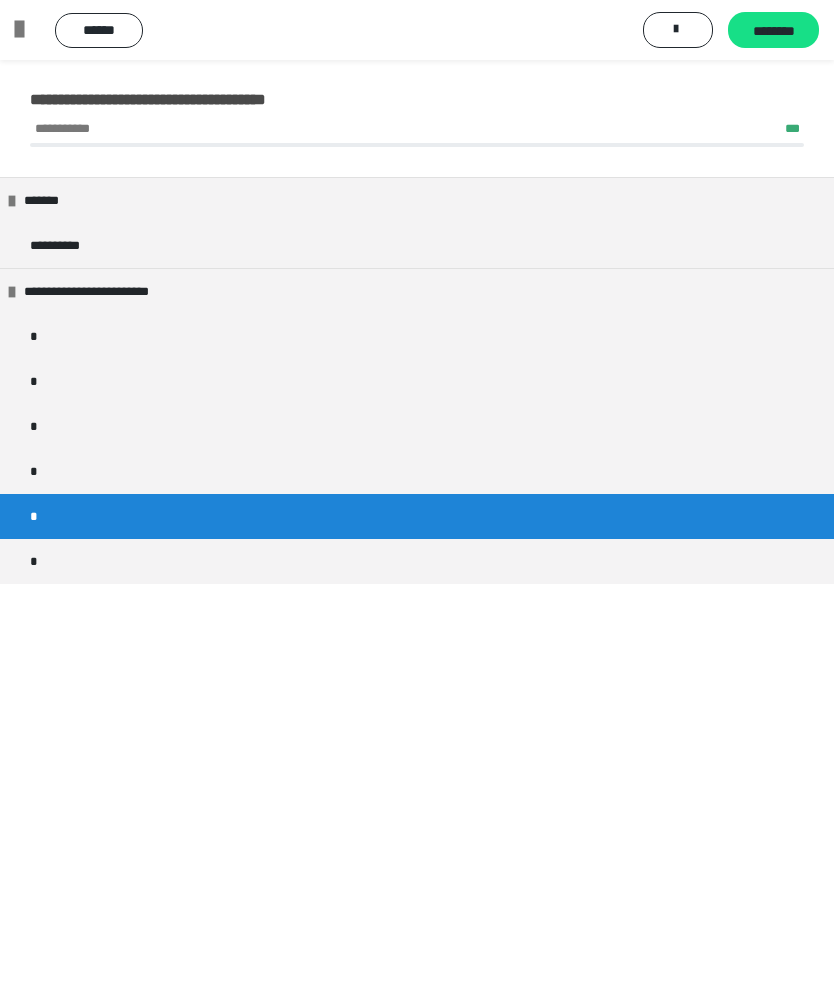 click on "*" at bounding box center (417, 471) 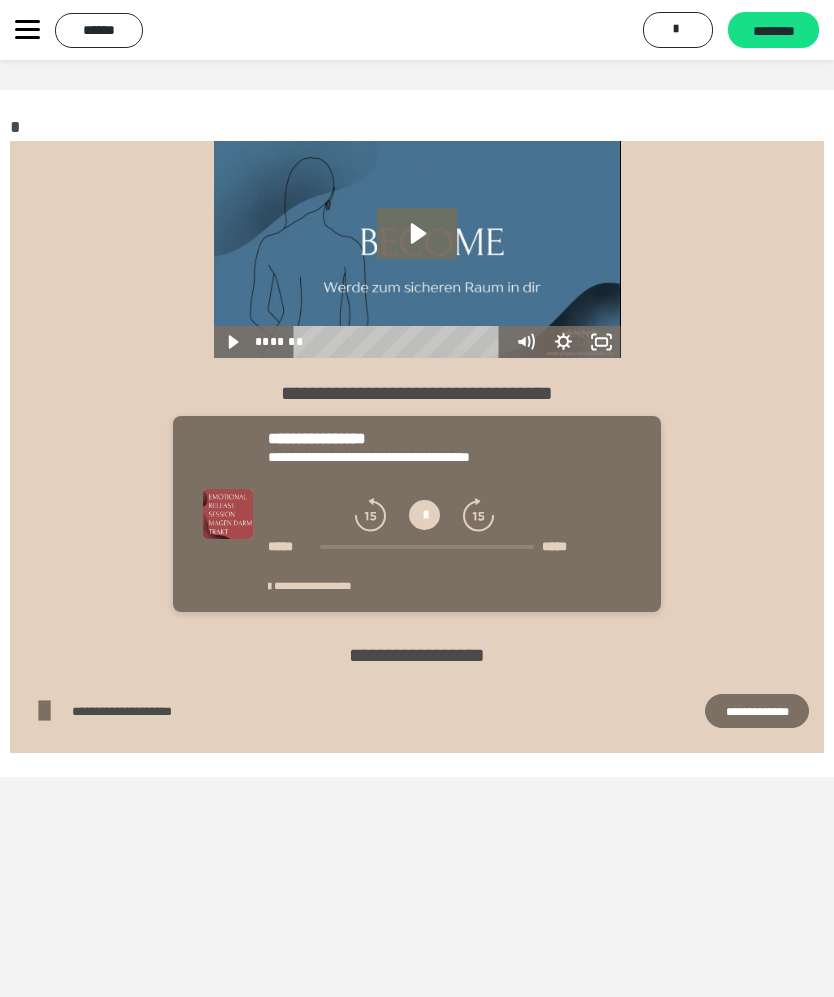 click on "**********" at bounding box center (417, 655) 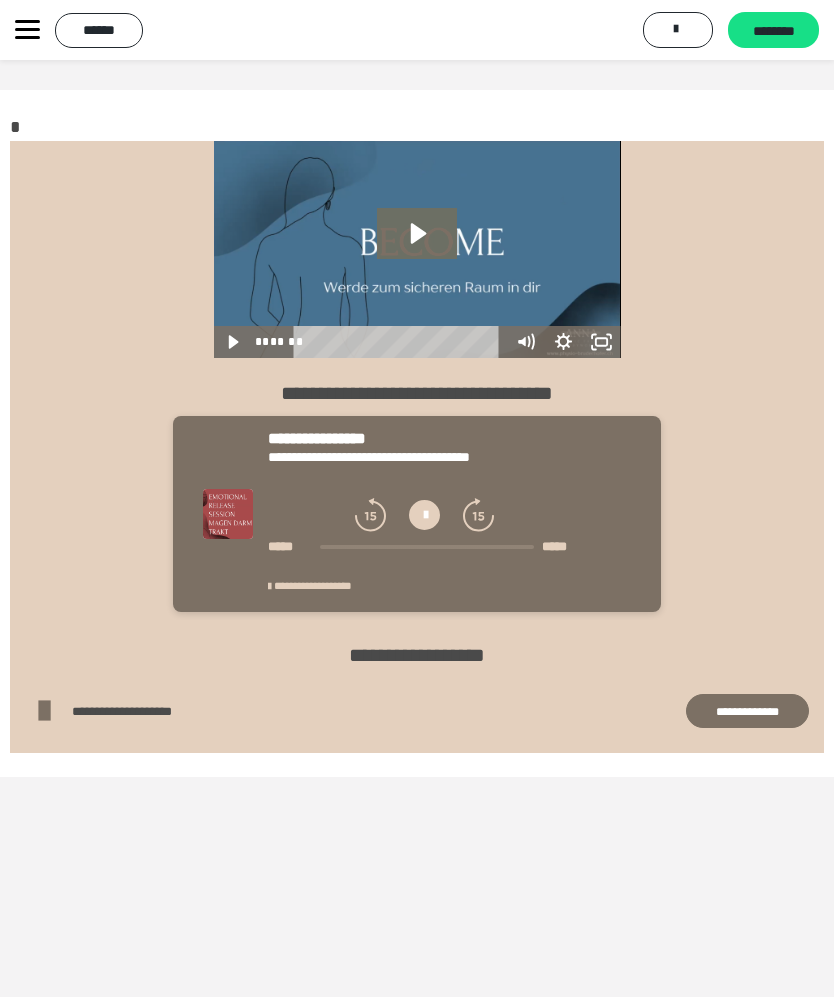 click on "**********" at bounding box center [747, 711] 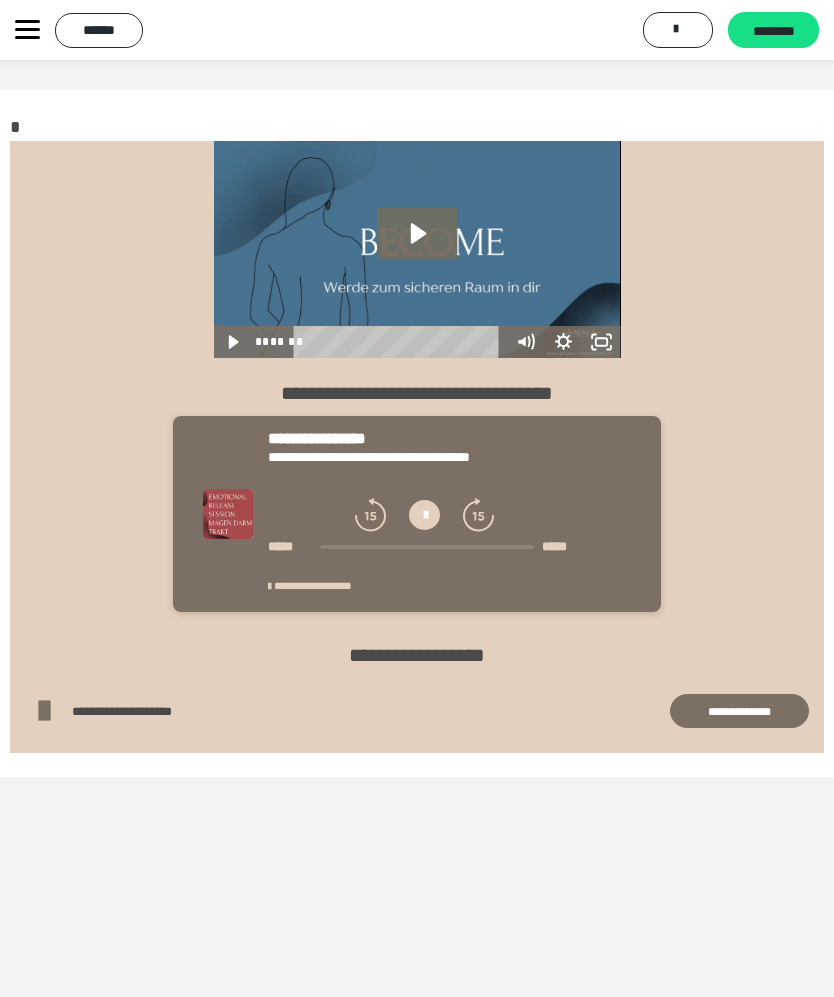 click 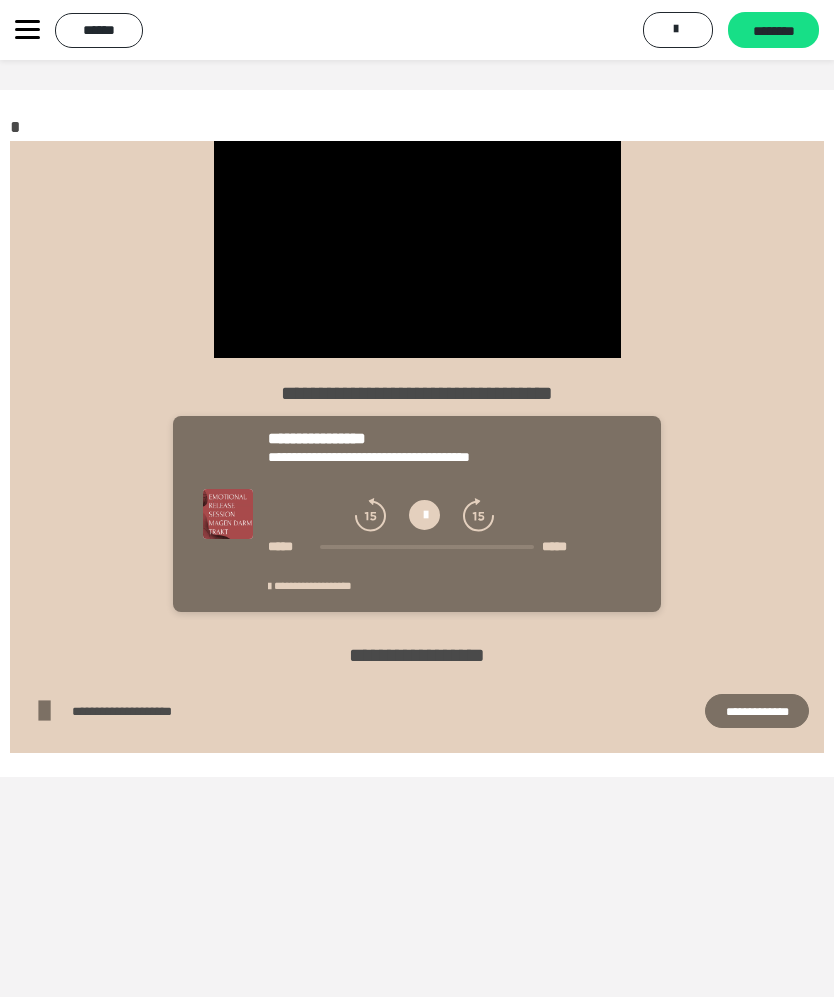 click at bounding box center [417, 249] 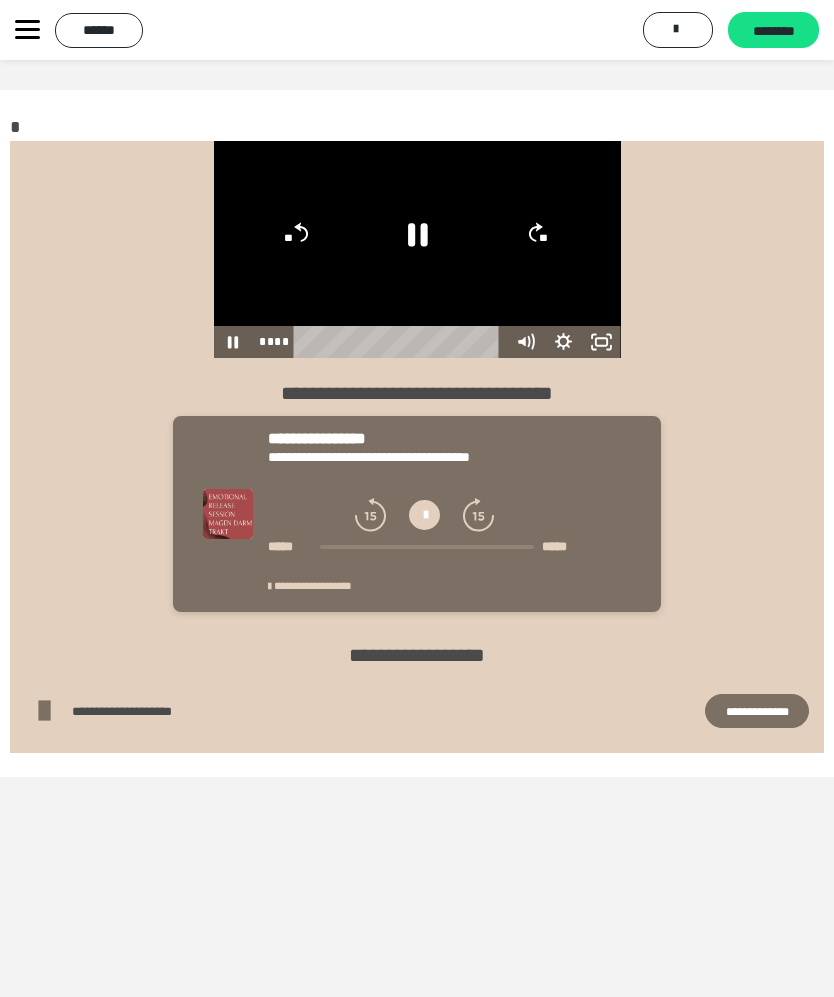click 